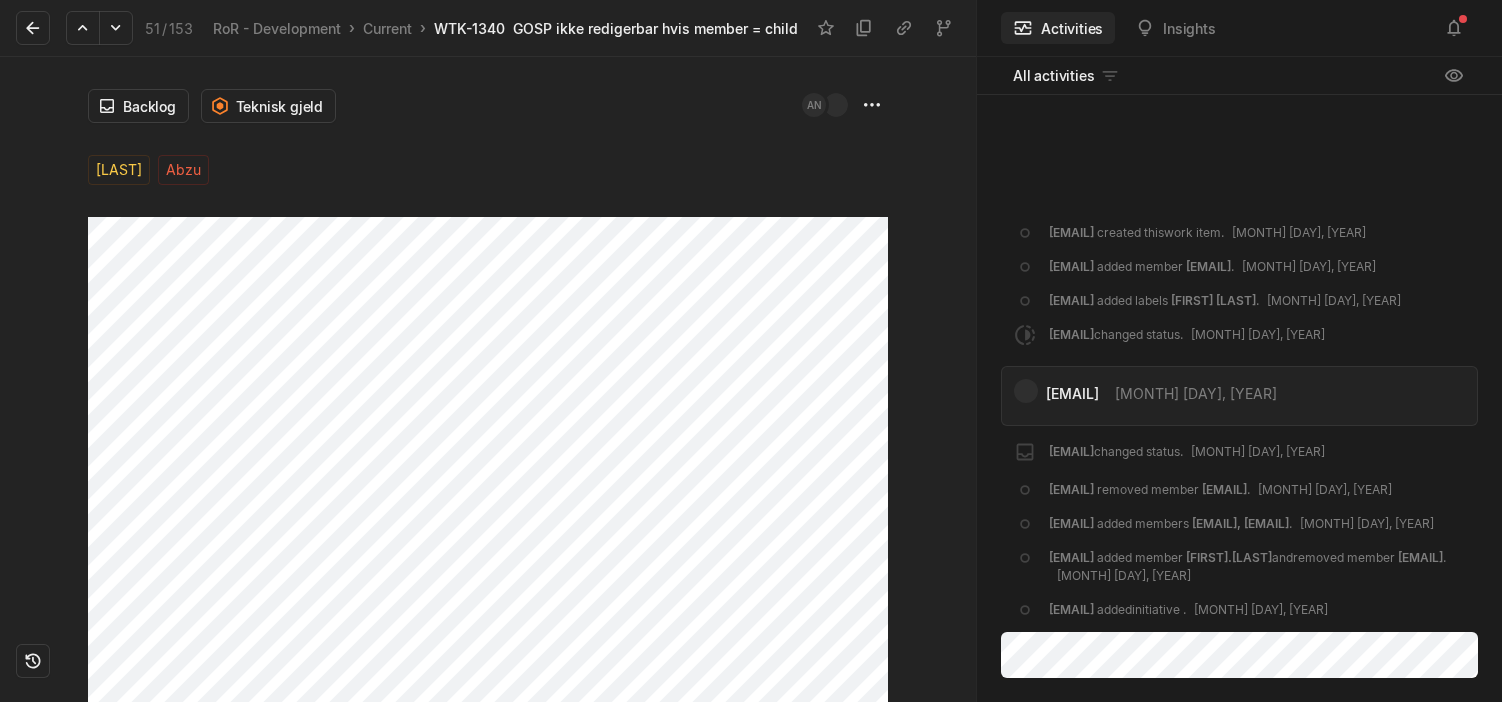 scroll, scrollTop: 0, scrollLeft: 0, axis: both 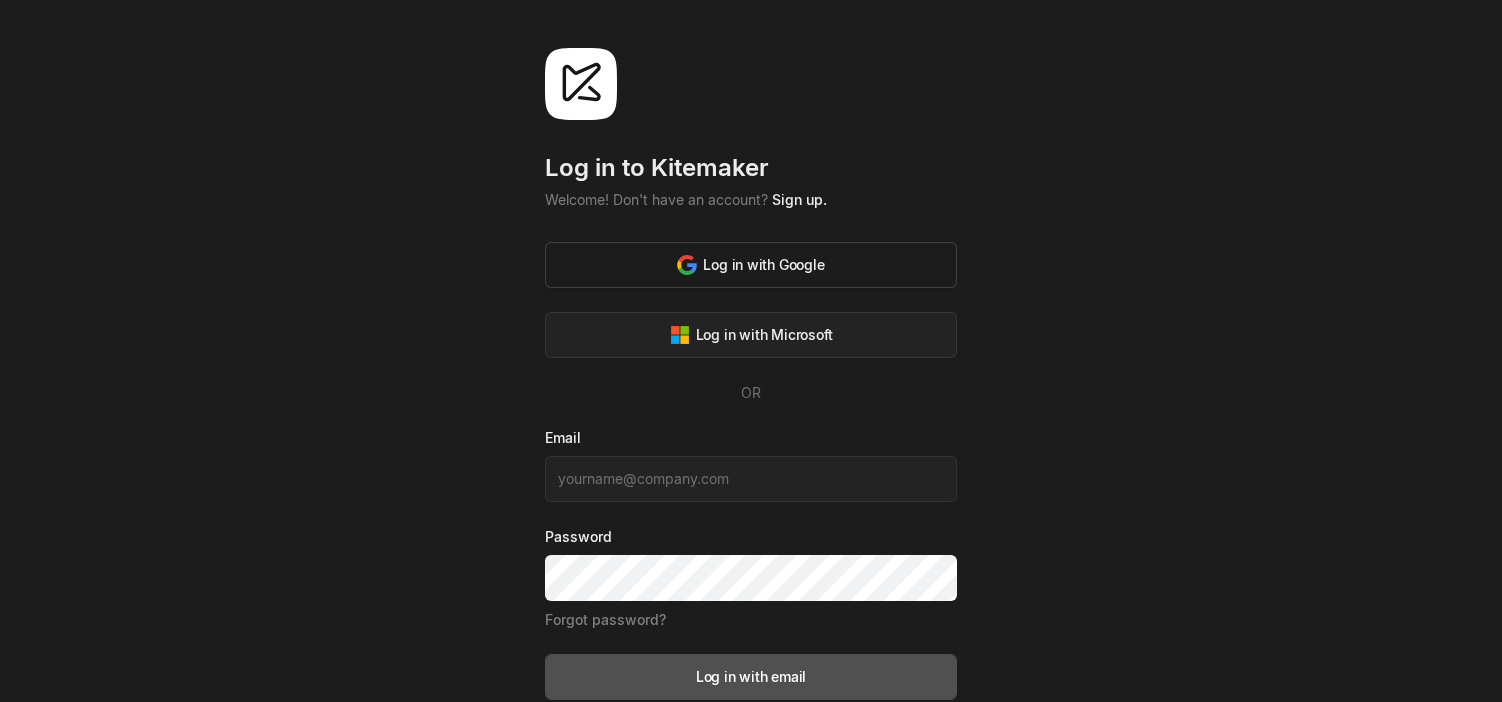 click on "Log in with   Google" at bounding box center [750, 264] 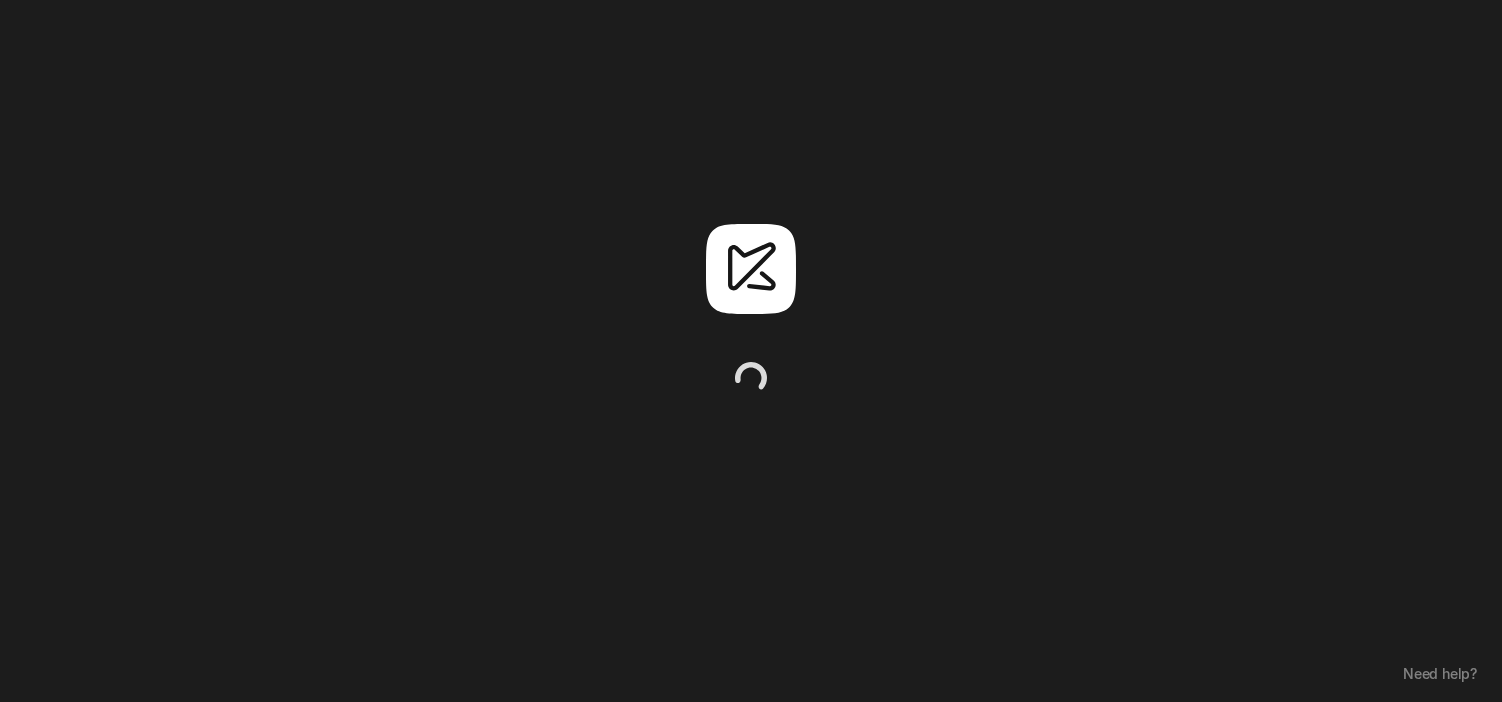 scroll, scrollTop: 0, scrollLeft: 0, axis: both 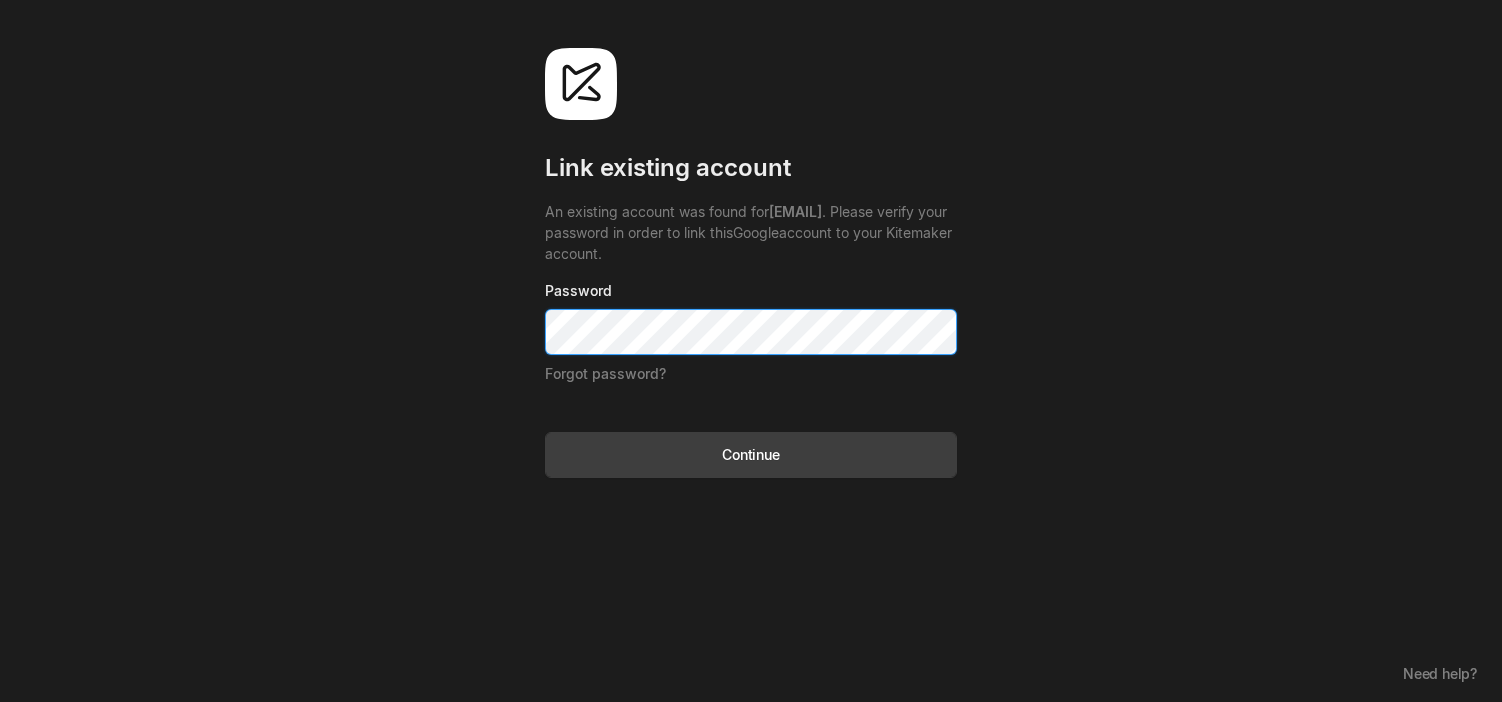click on "Continue" at bounding box center (751, 455) 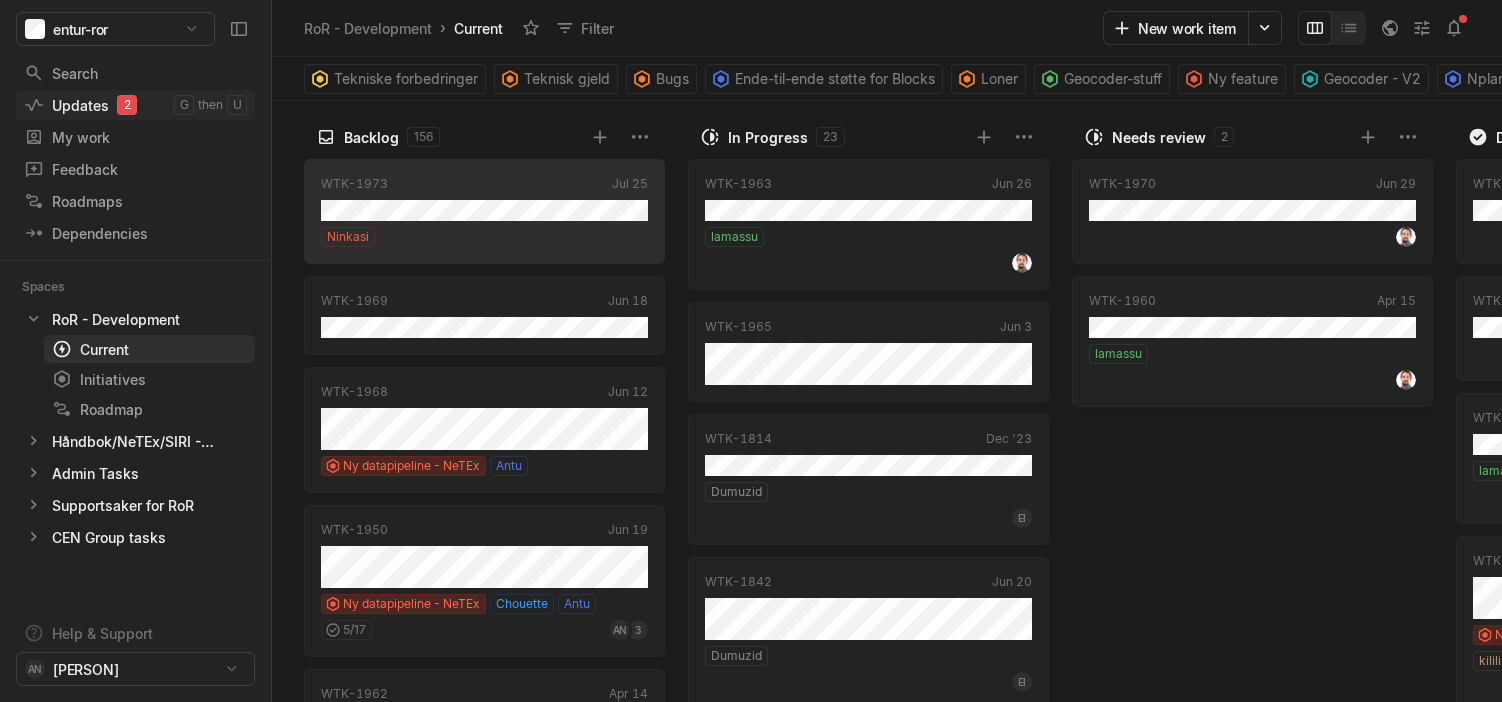 click on "Updates 2" at bounding box center [99, 105] 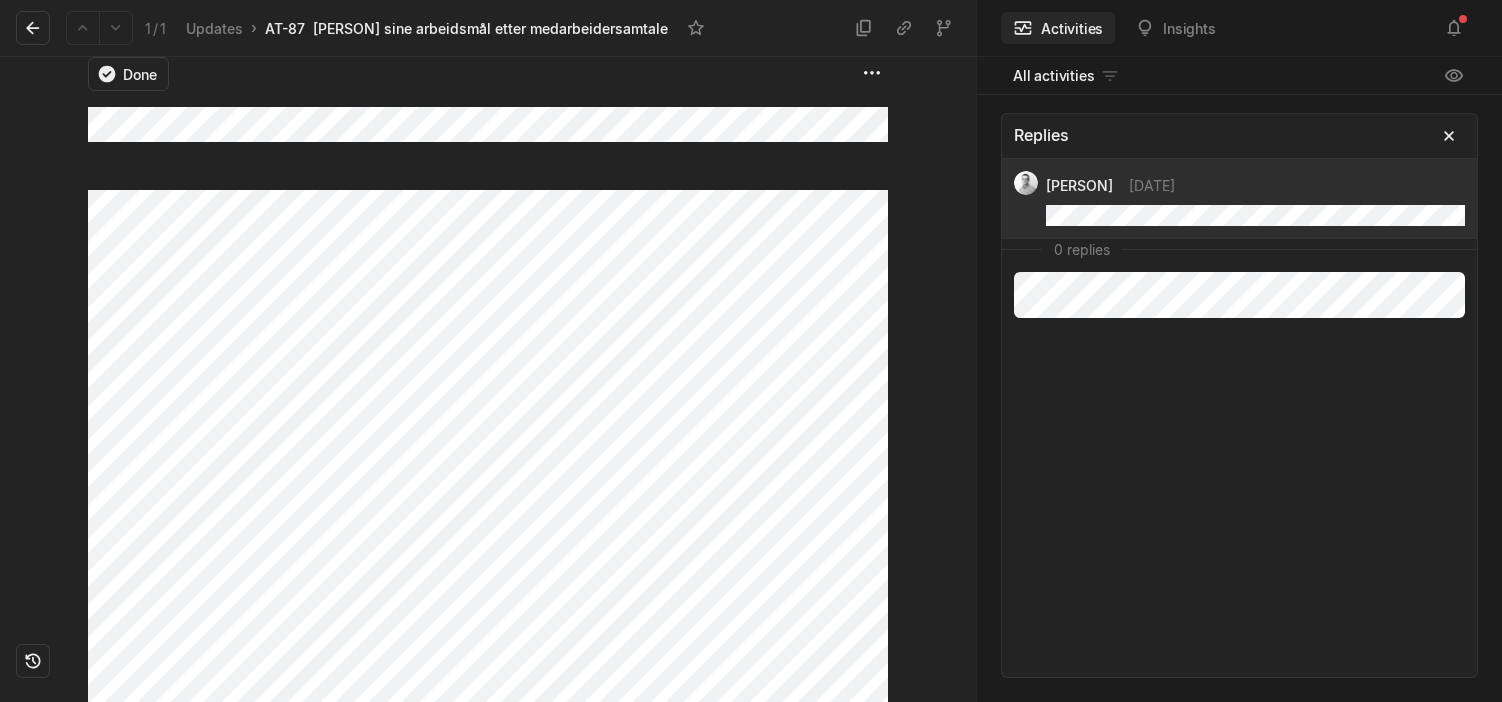 scroll, scrollTop: 0, scrollLeft: 0, axis: both 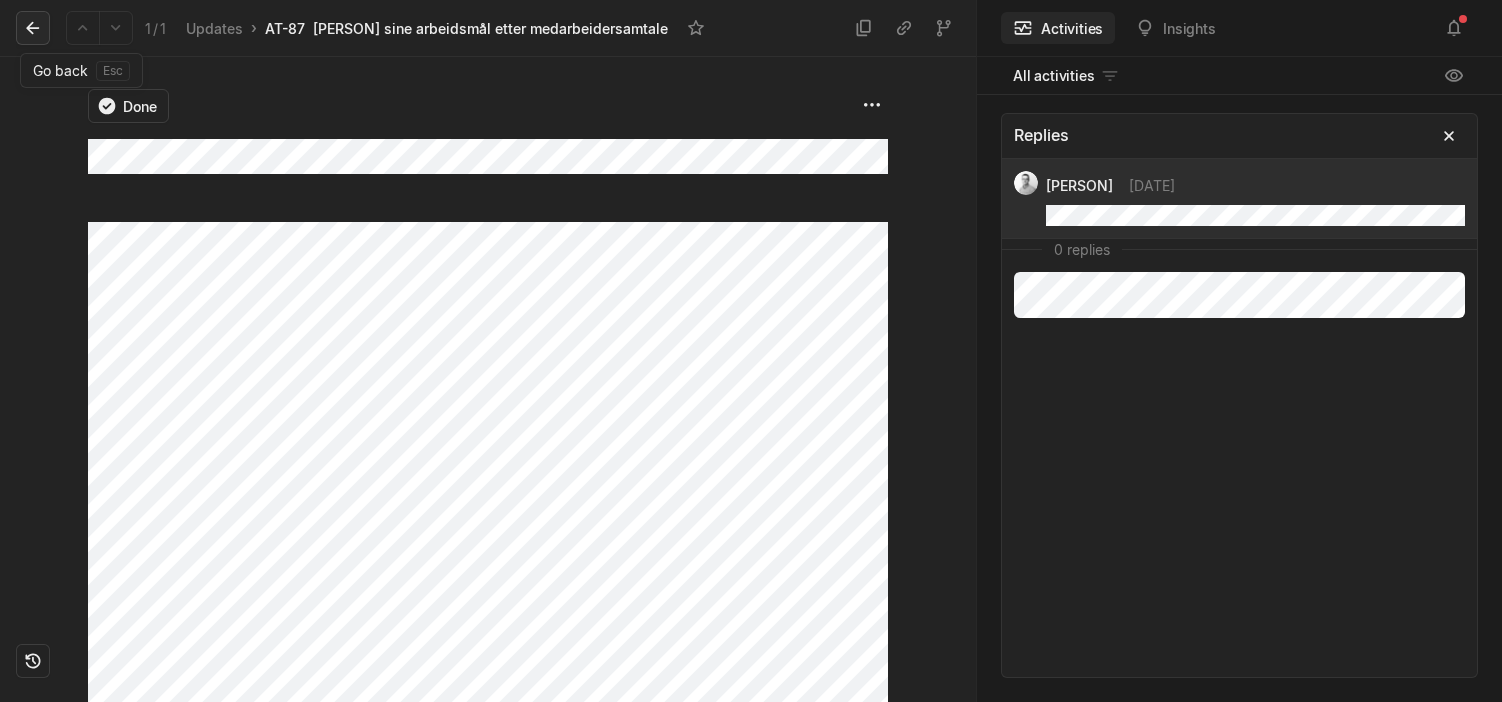 click 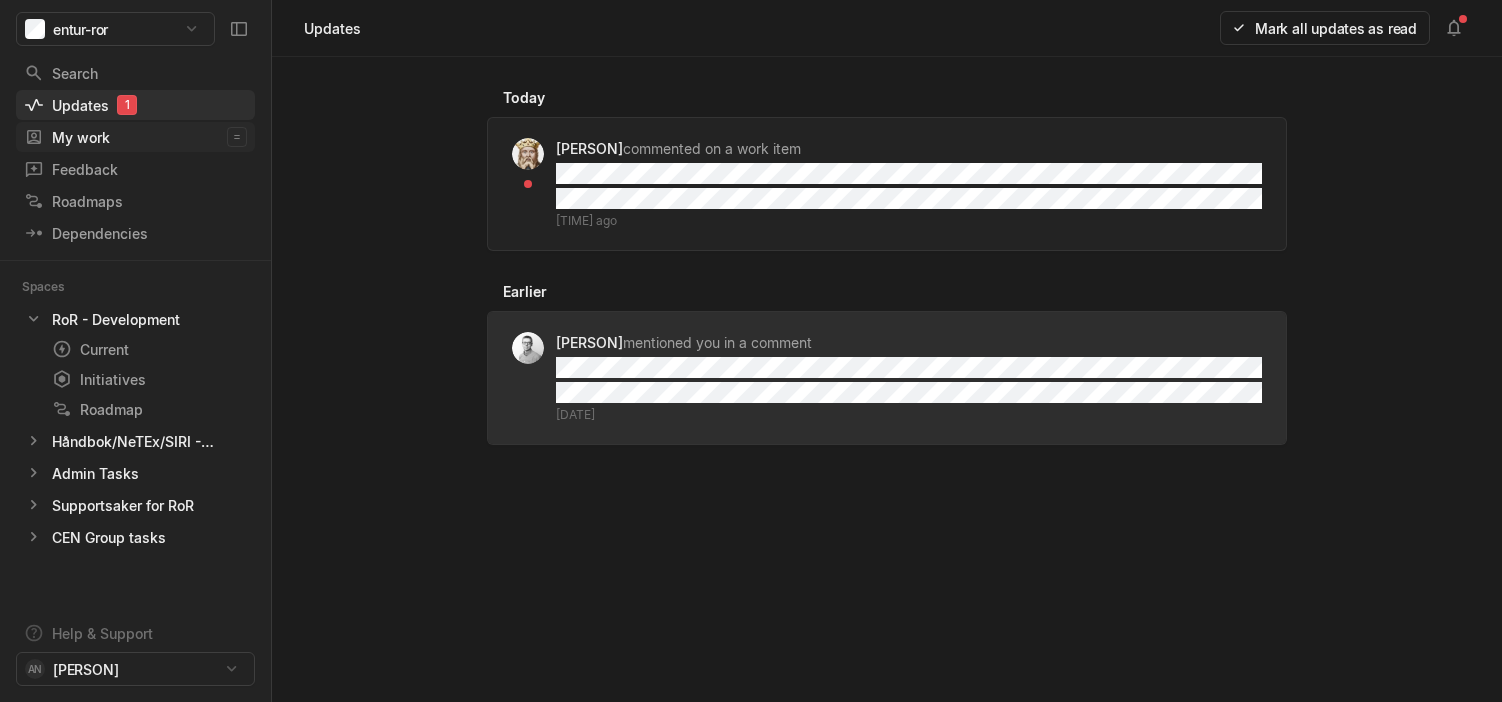 click on "My work" at bounding box center (125, 137) 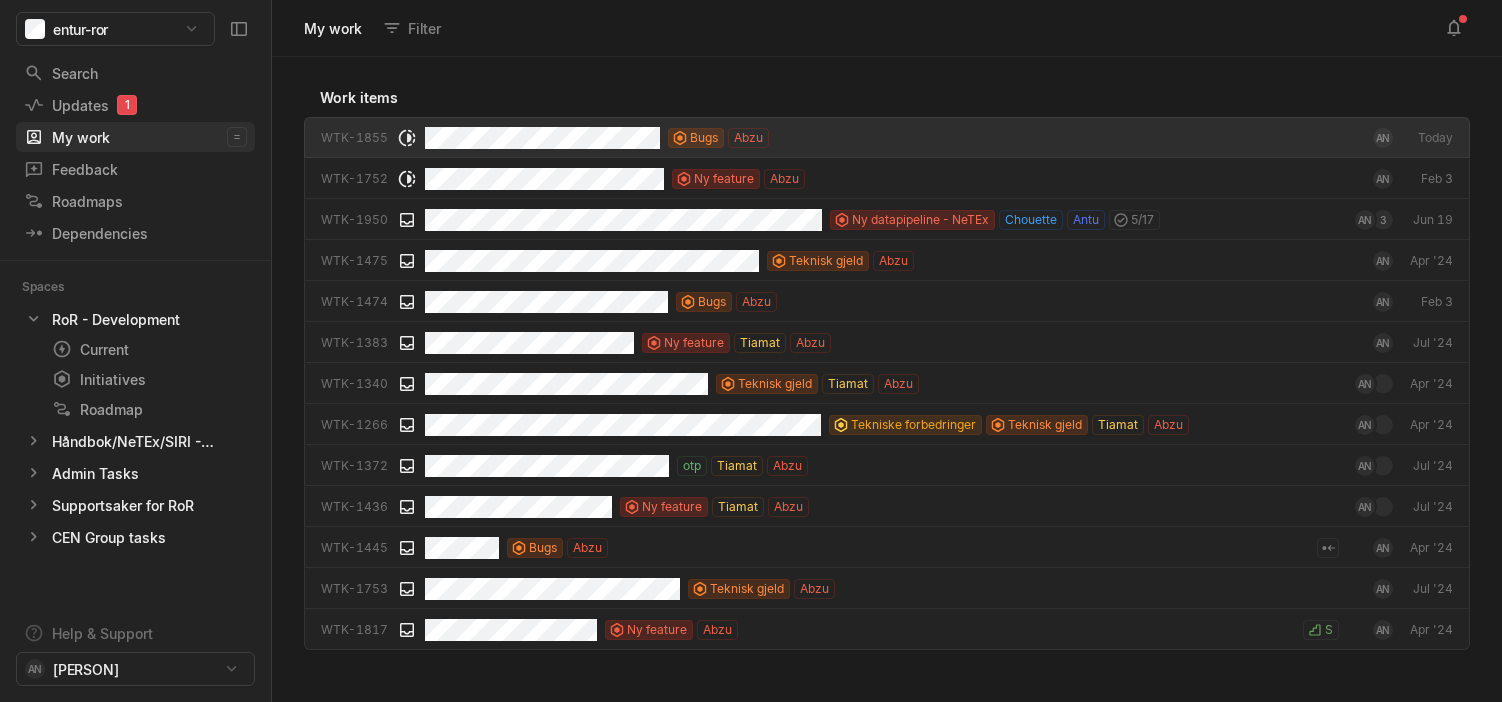 scroll, scrollTop: 1, scrollLeft: 1, axis: both 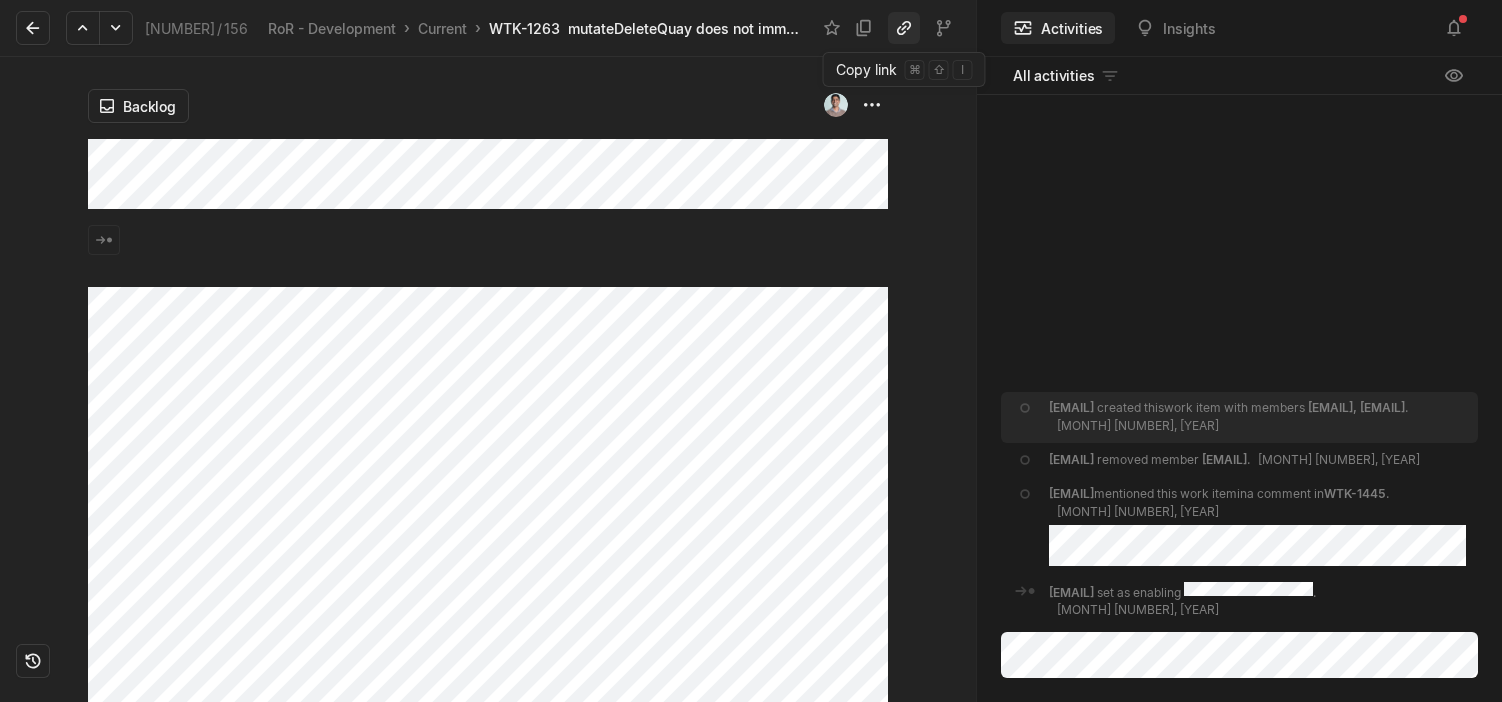 click 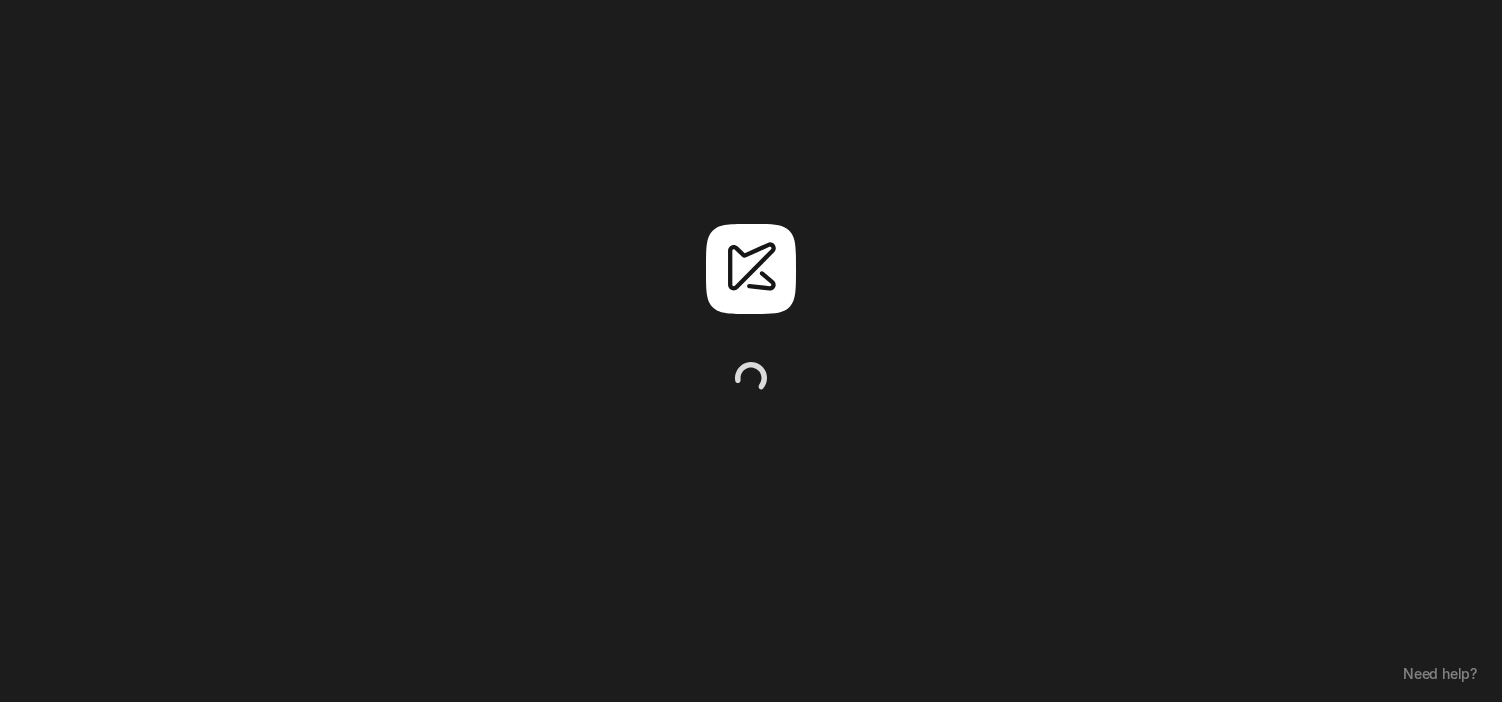 scroll, scrollTop: 0, scrollLeft: 0, axis: both 